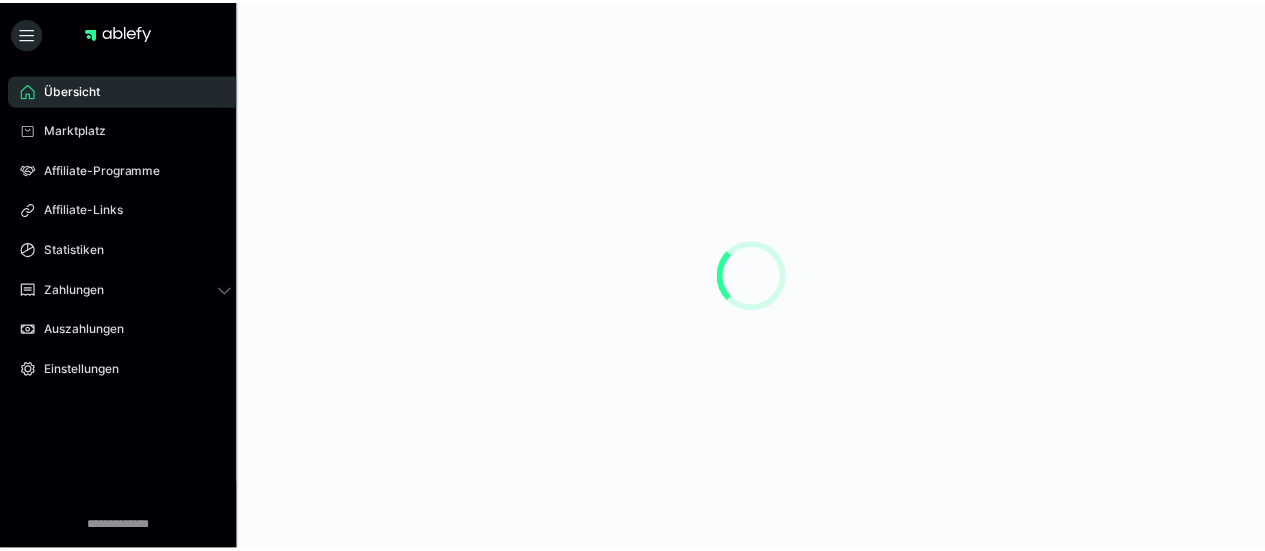 scroll, scrollTop: 0, scrollLeft: 0, axis: both 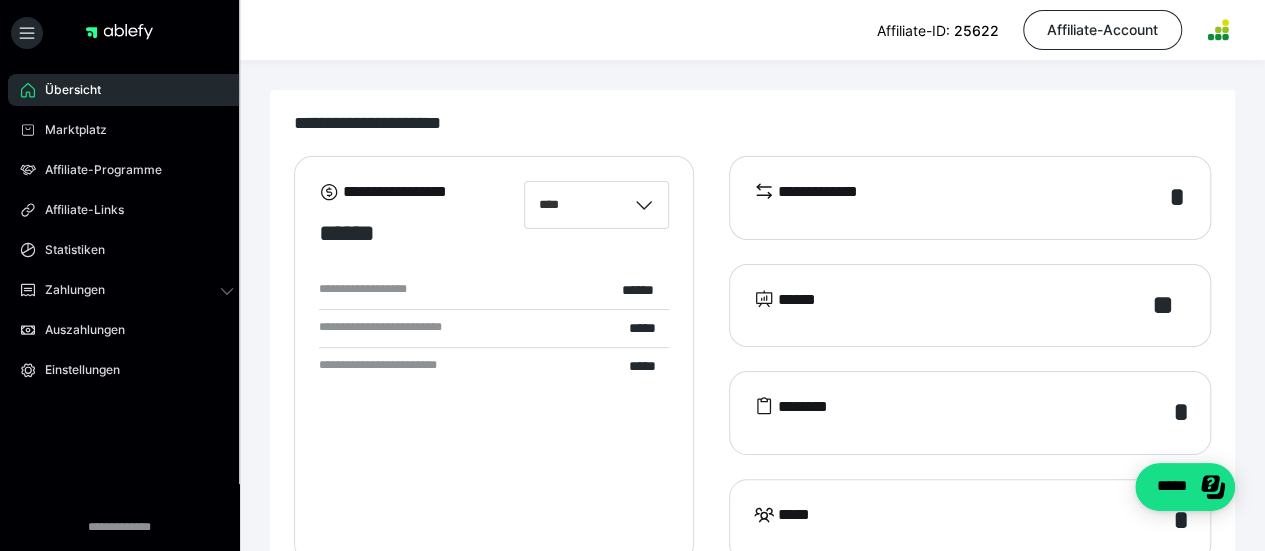 click on "*" at bounding box center [1177, 198] 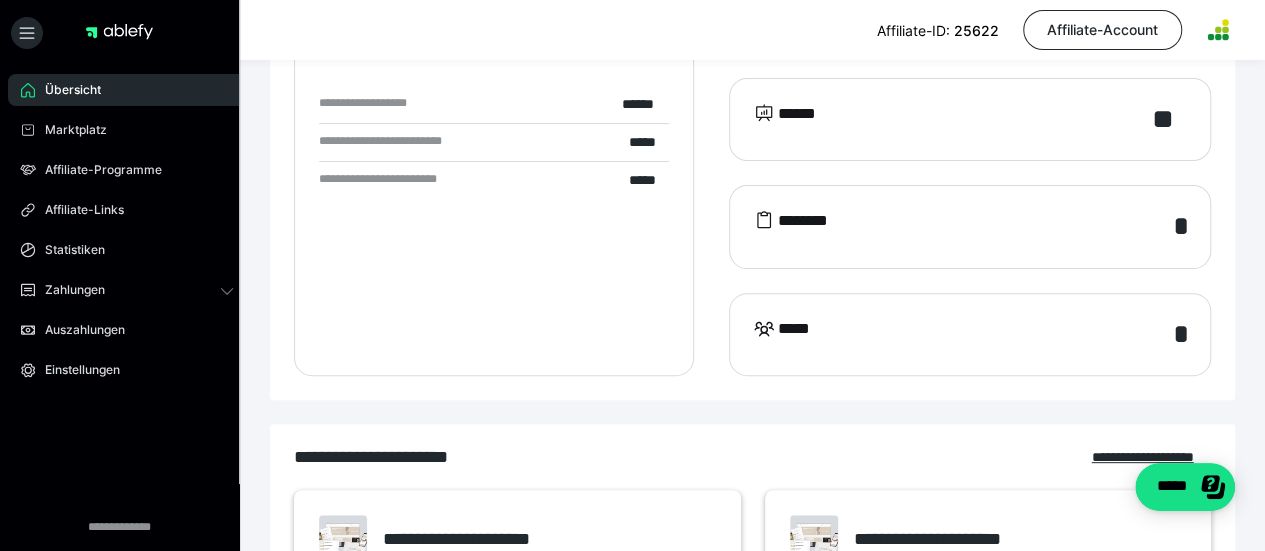 scroll, scrollTop: 194, scrollLeft: 0, axis: vertical 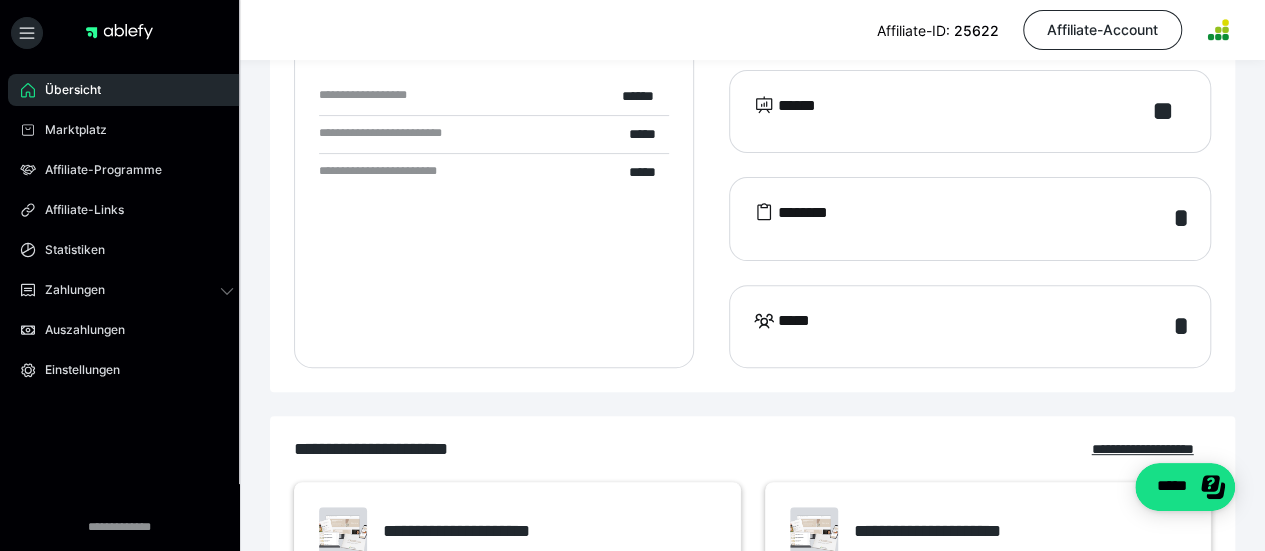 click on "******** *" at bounding box center [970, 219] 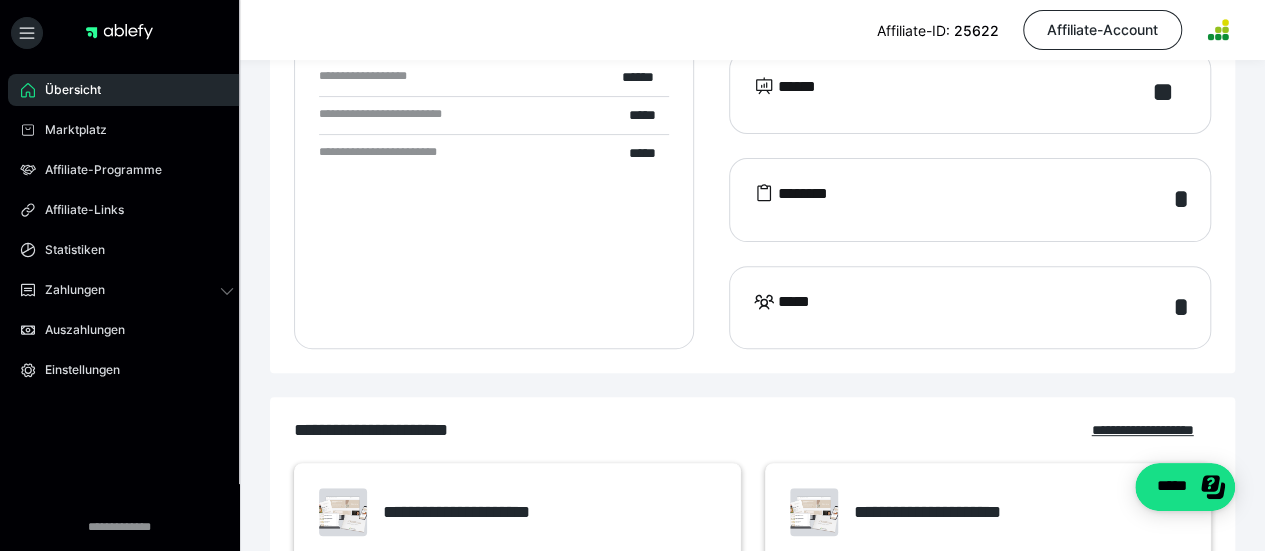 scroll, scrollTop: 23, scrollLeft: 0, axis: vertical 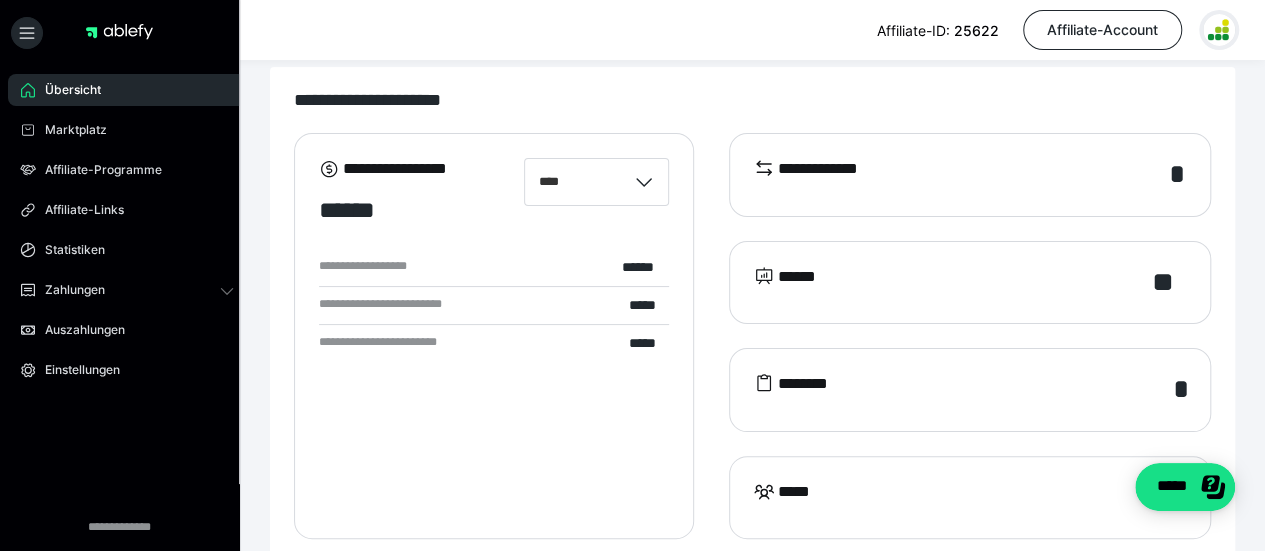 click at bounding box center [1219, 30] 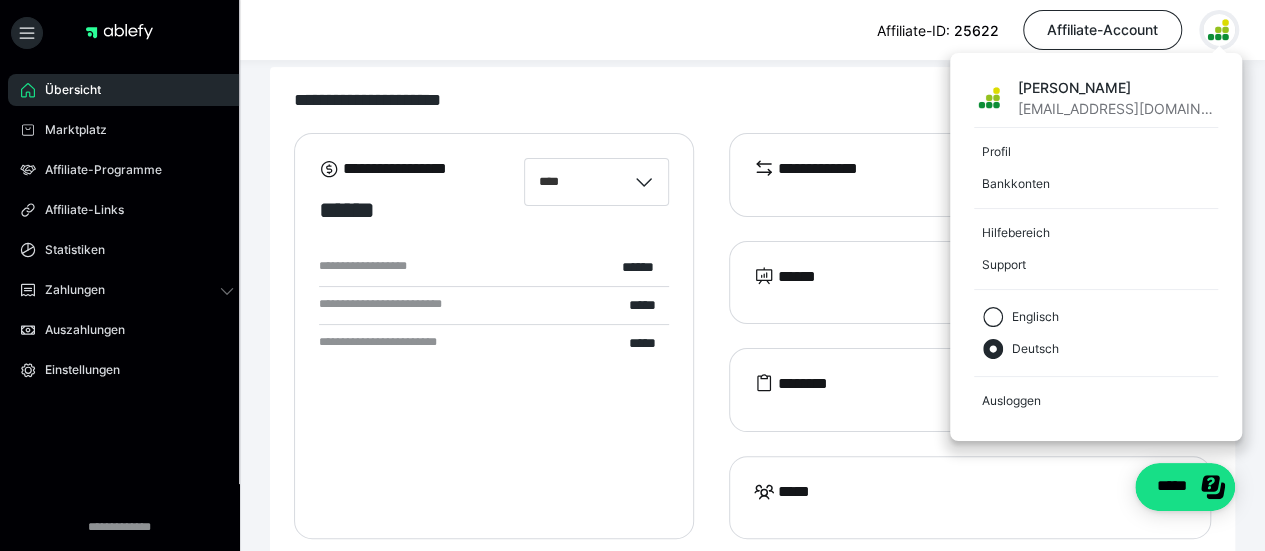 click on "Affiliate-ID: 25622 Affiliate-Account [PERSON_NAME] [EMAIL_ADDRESS][DOMAIN_NAME] Profil Bankkonten Hilfebereich Support Englisch Deutsch Ausloggen" at bounding box center [632, 30] 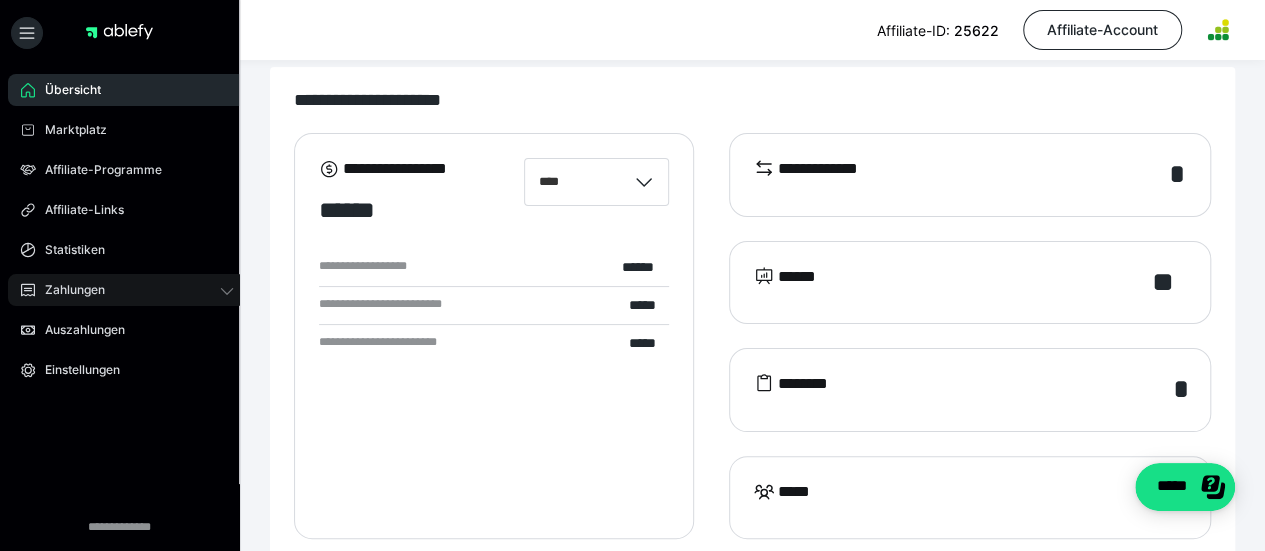 click on "Zahlungen" at bounding box center [127, 290] 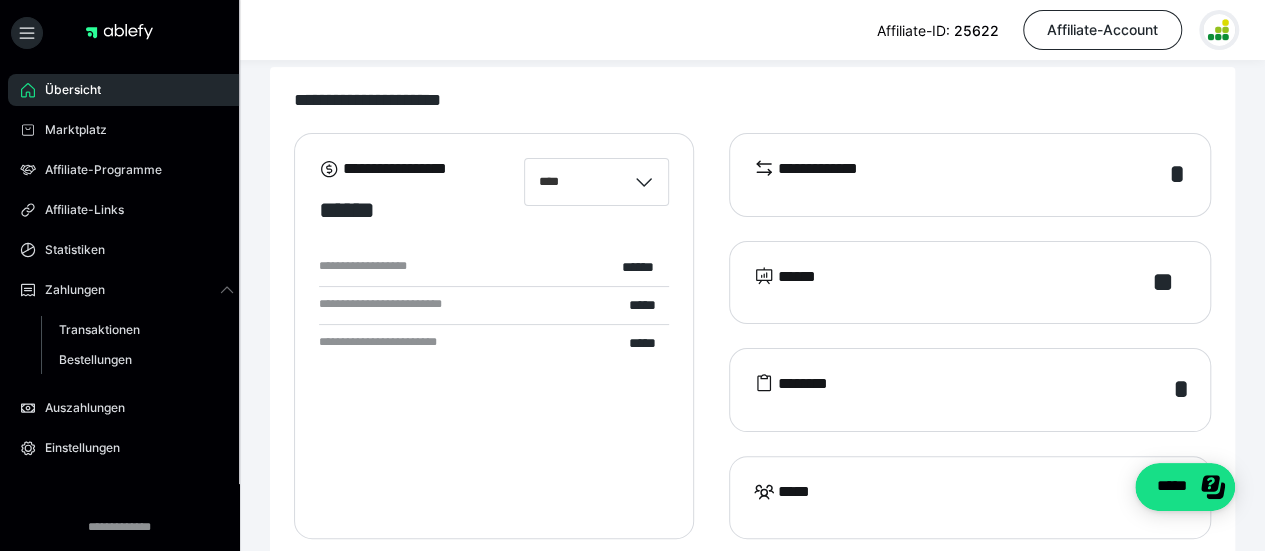 click at bounding box center [1219, 30] 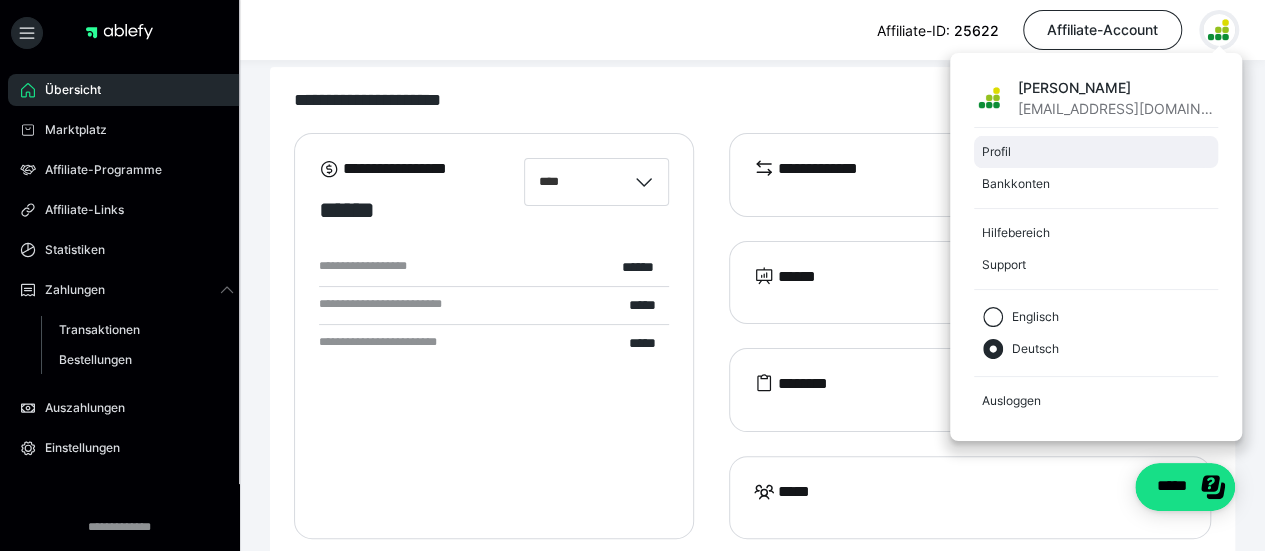click on "Profil" at bounding box center (1092, 152) 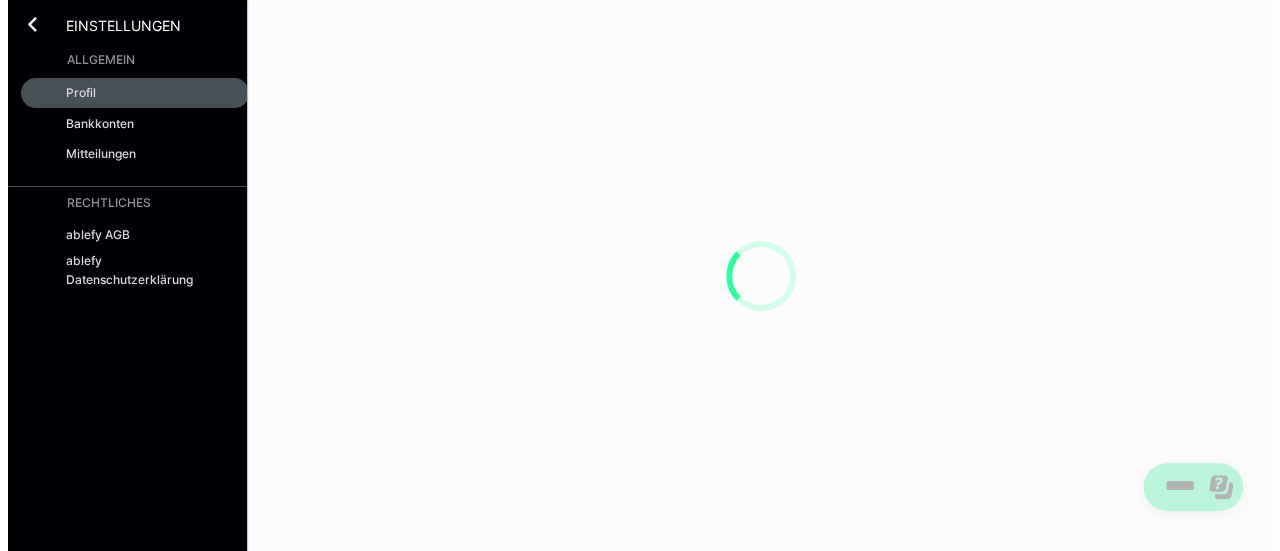 scroll, scrollTop: 0, scrollLeft: 0, axis: both 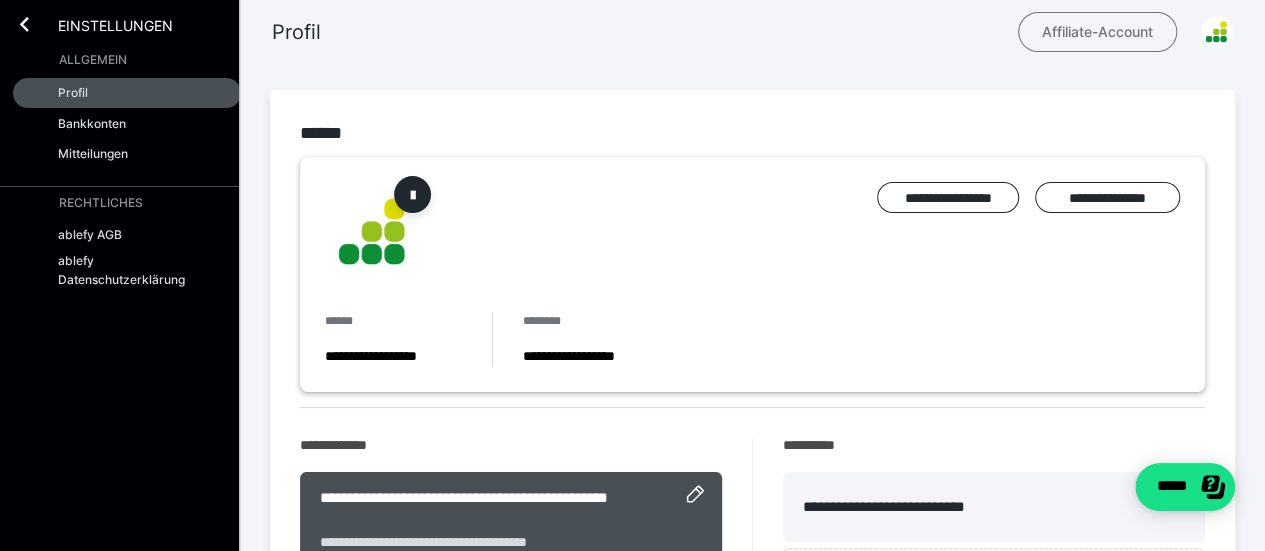 click on "Affiliate-Account" at bounding box center [1097, 32] 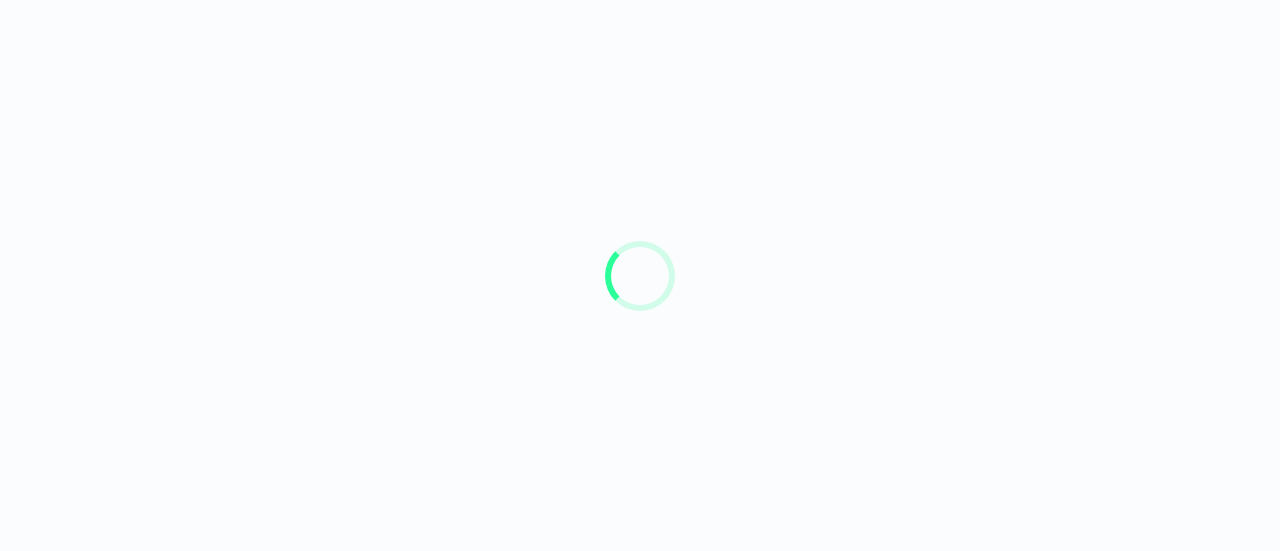 scroll, scrollTop: 0, scrollLeft: 0, axis: both 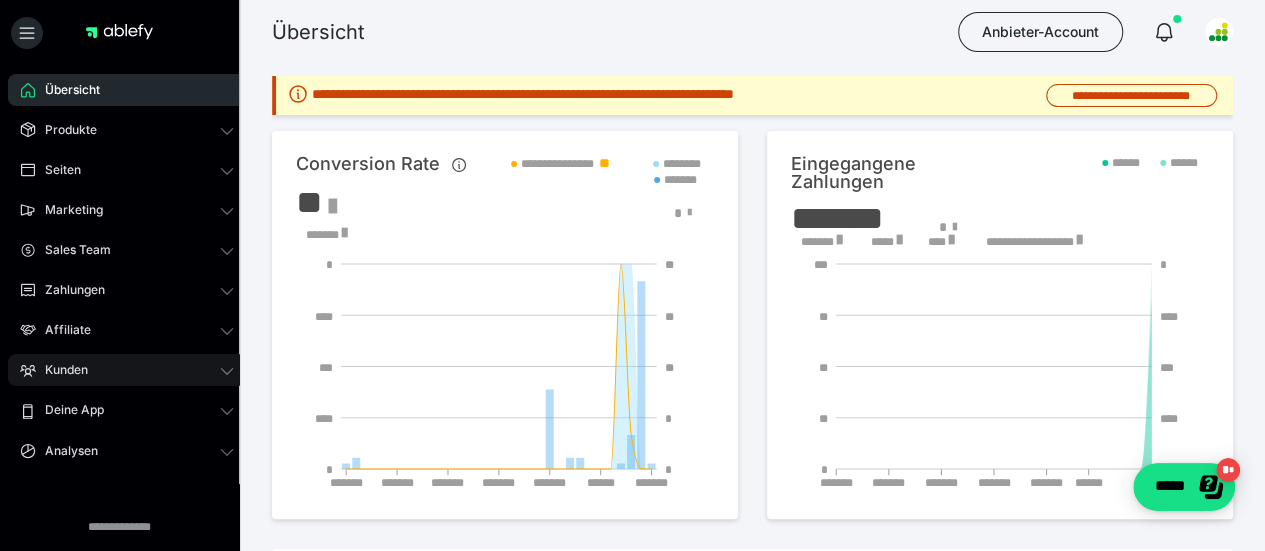 click on "Kunden" at bounding box center (127, 370) 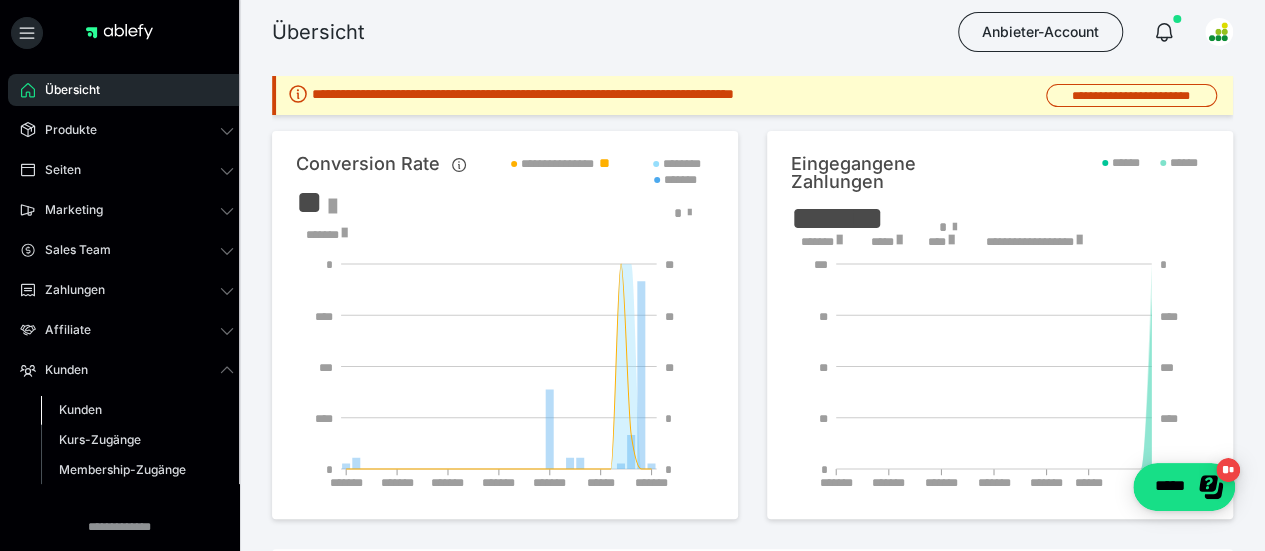 click on "Kunden" at bounding box center (80, 409) 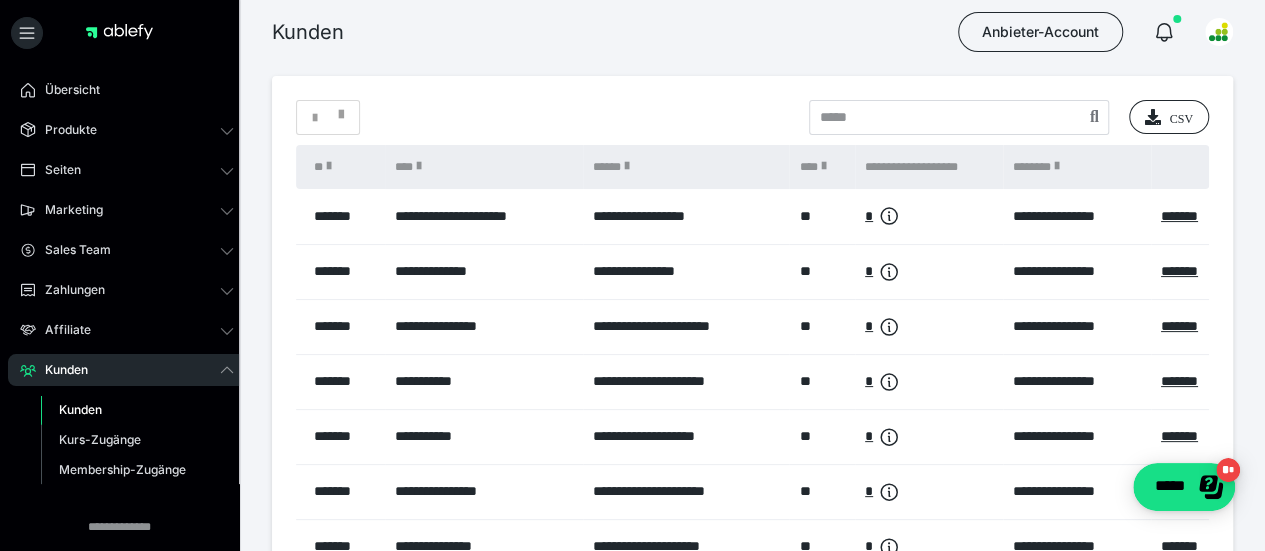 scroll, scrollTop: 56, scrollLeft: 0, axis: vertical 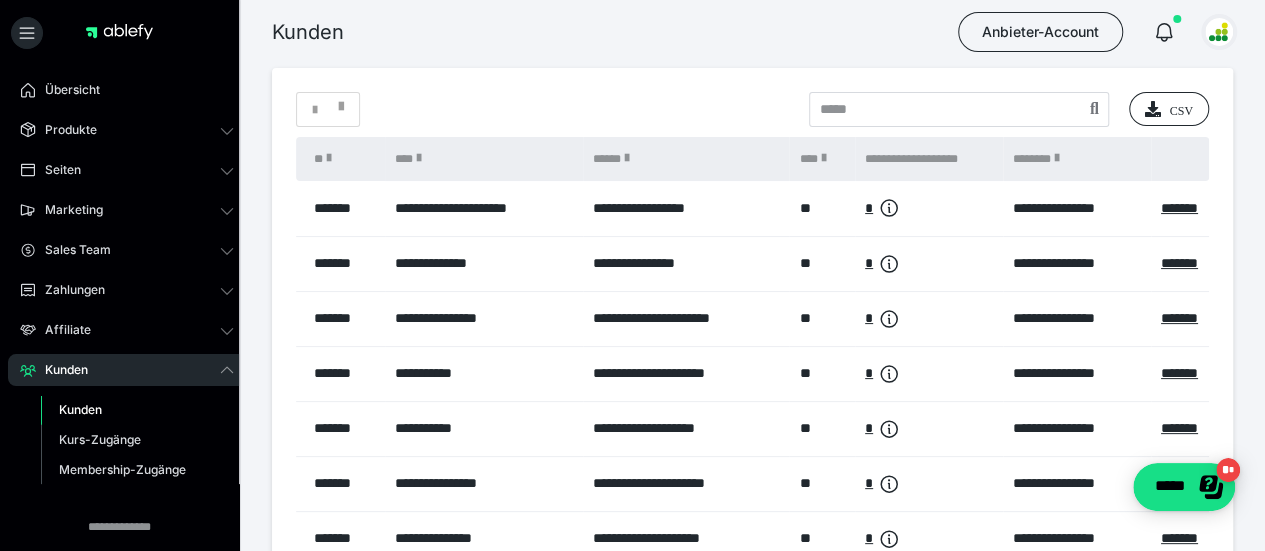 click at bounding box center (1219, 32) 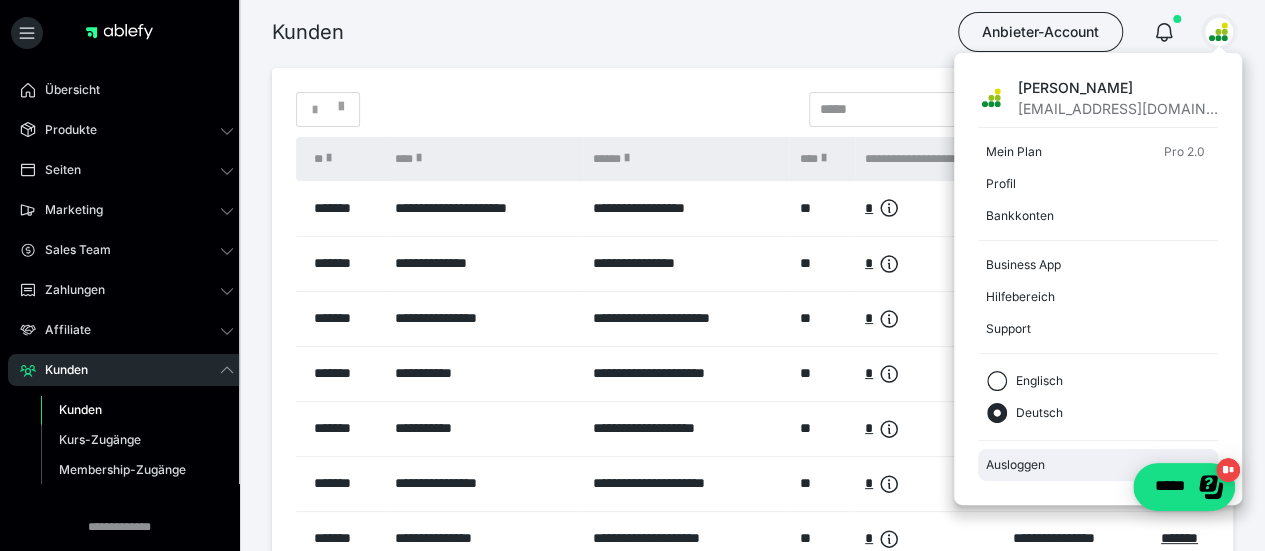 click on "Ausloggen" at bounding box center [1098, 465] 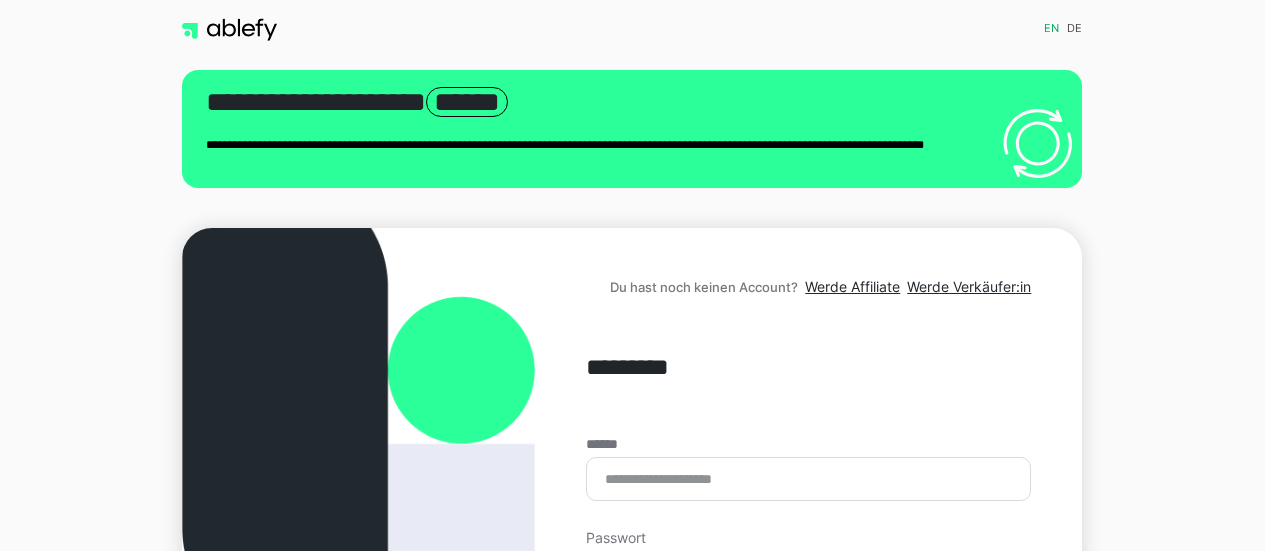 scroll, scrollTop: 0, scrollLeft: 0, axis: both 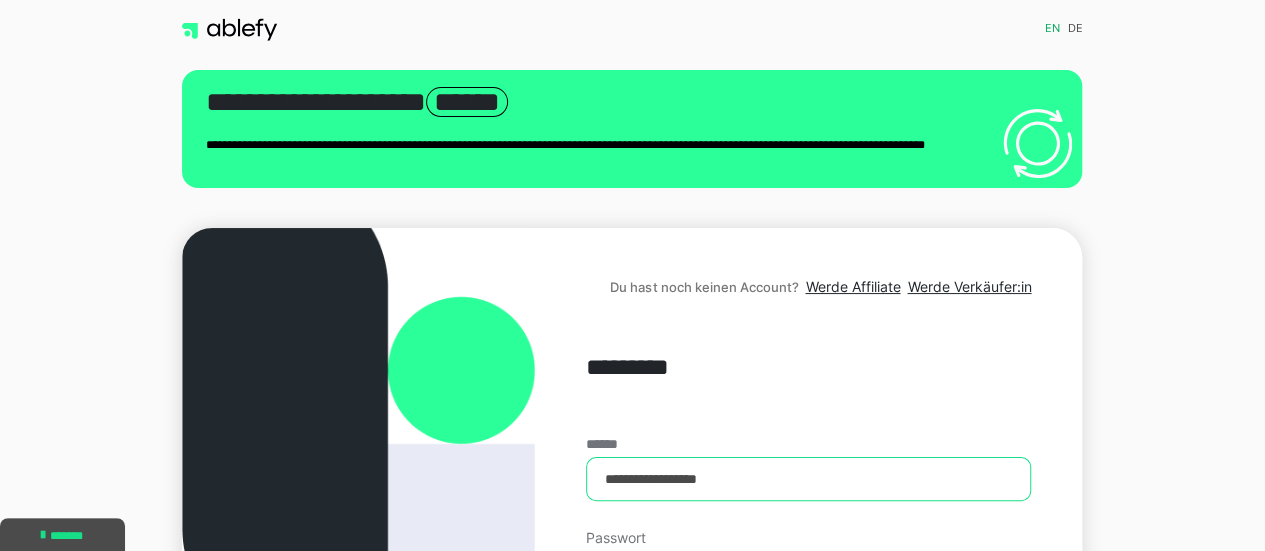 click on "**********" at bounding box center (808, 479) 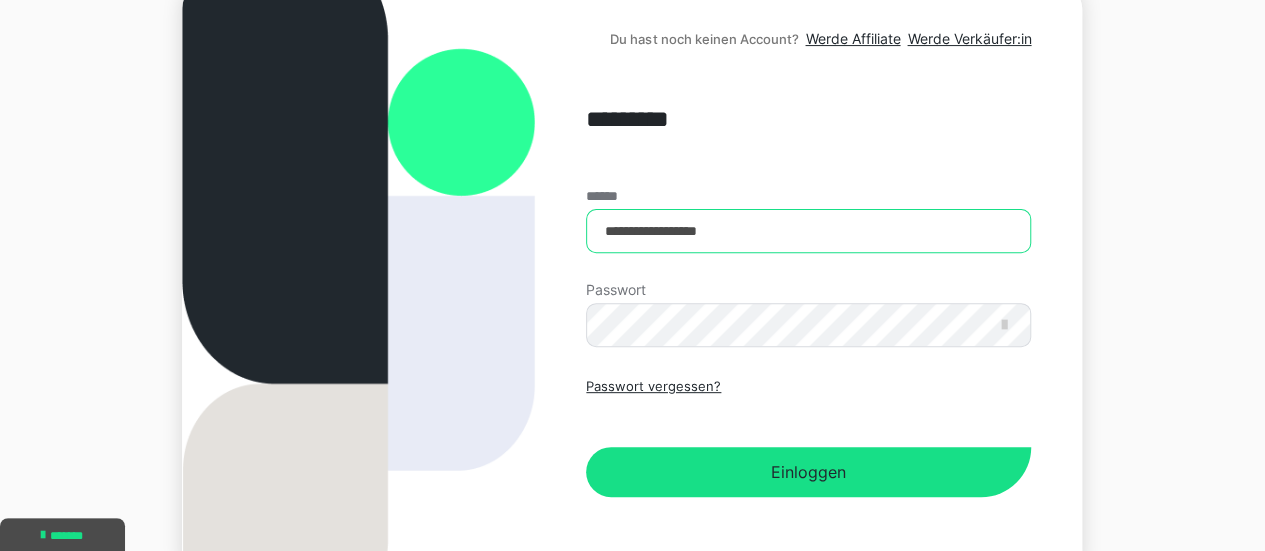 drag, startPoint x: 762, startPoint y: 235, endPoint x: 502, endPoint y: 221, distance: 260.37665 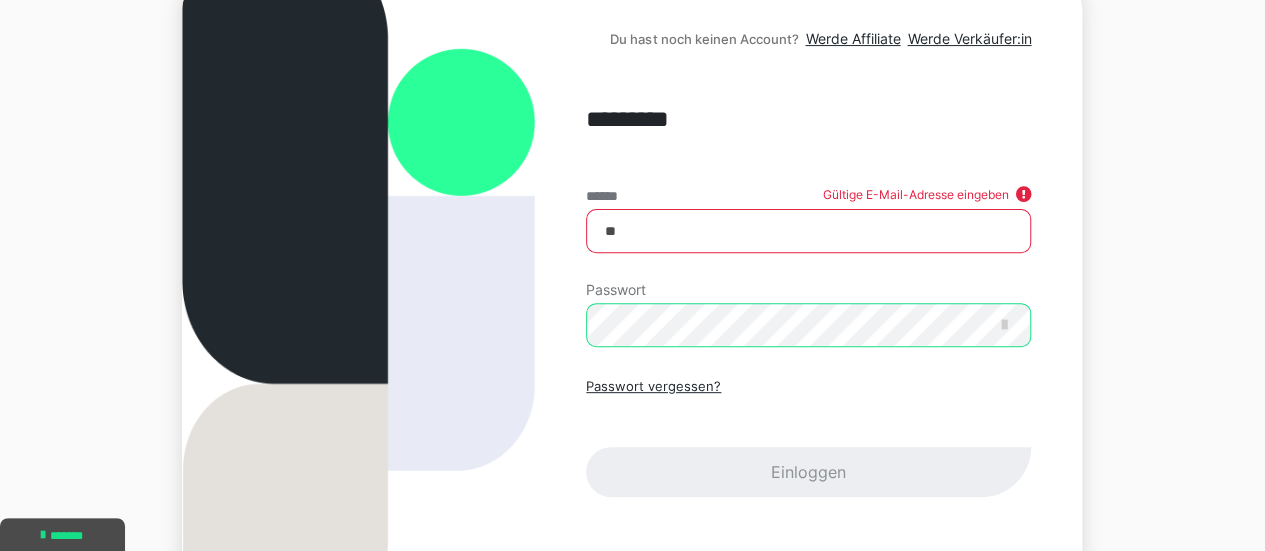 click on "Du hast noch keinen Account? Werde Affiliate Werde Verkäufer:in ********* ****** Gültige E-Mail-Adresse eingeben ** Passwort Passwort vergessen? Einloggen" at bounding box center [808, 281] 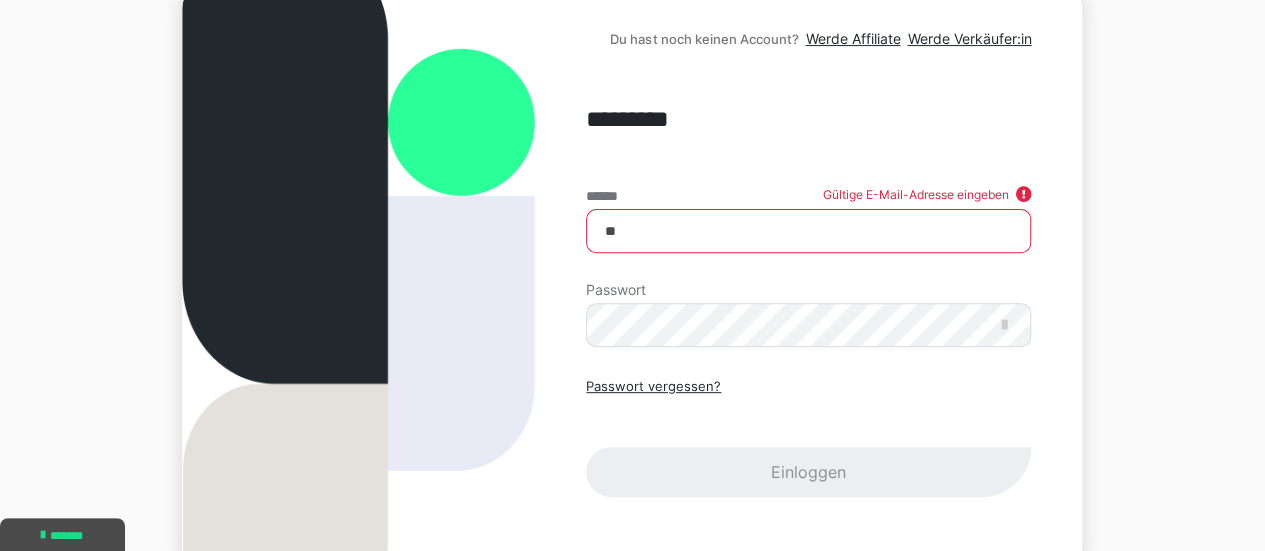 drag, startPoint x: 650, startPoint y: 236, endPoint x: 534, endPoint y: 241, distance: 116.10771 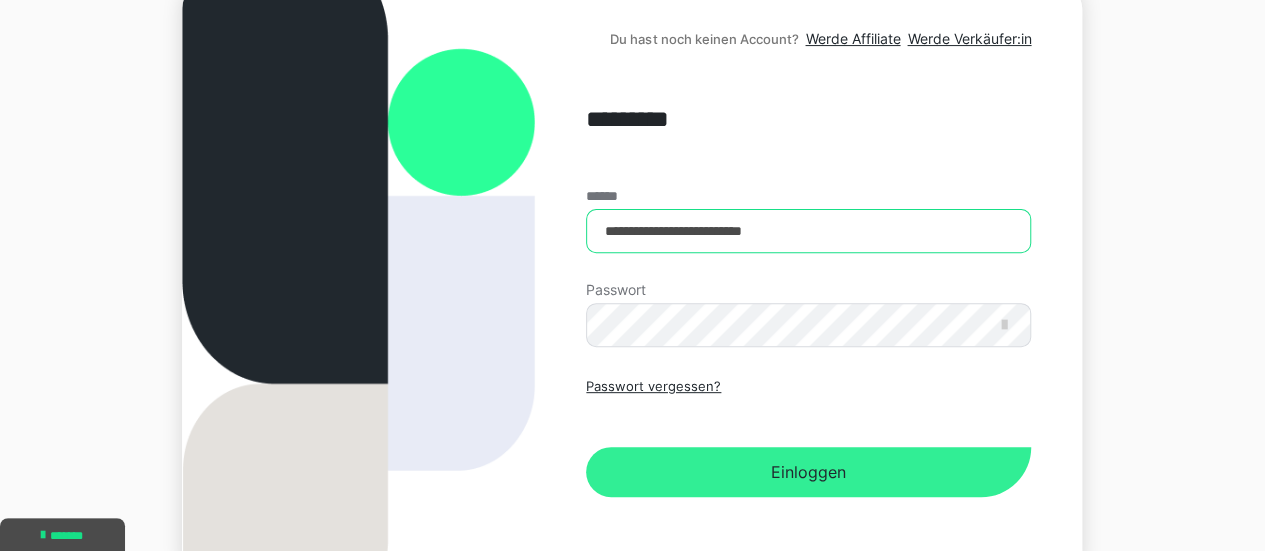 type on "**********" 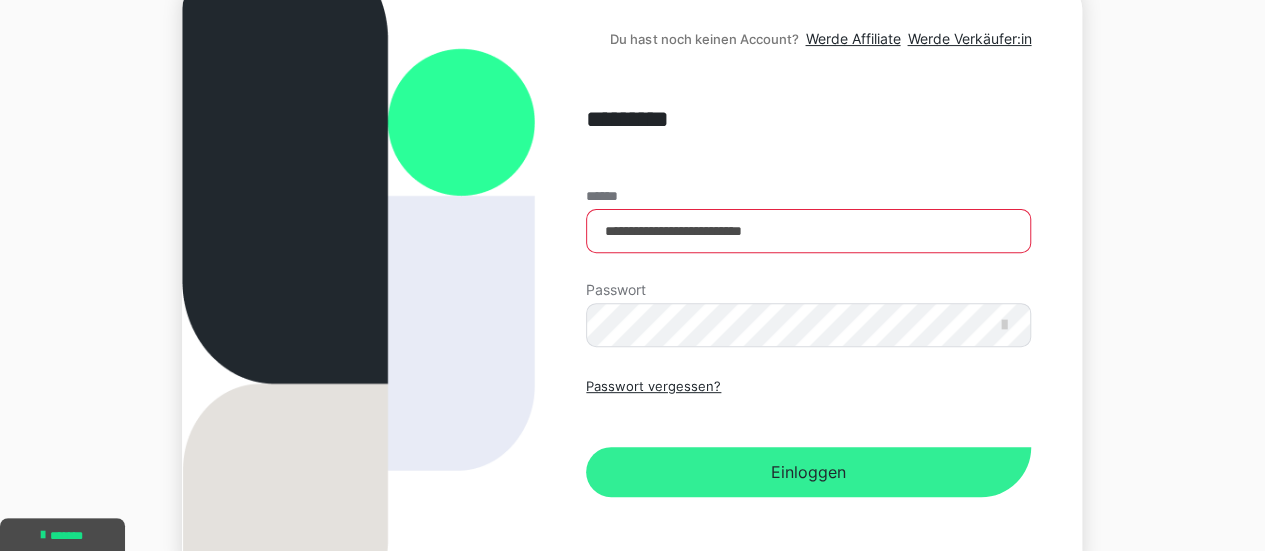 click on "Einloggen" at bounding box center (808, 472) 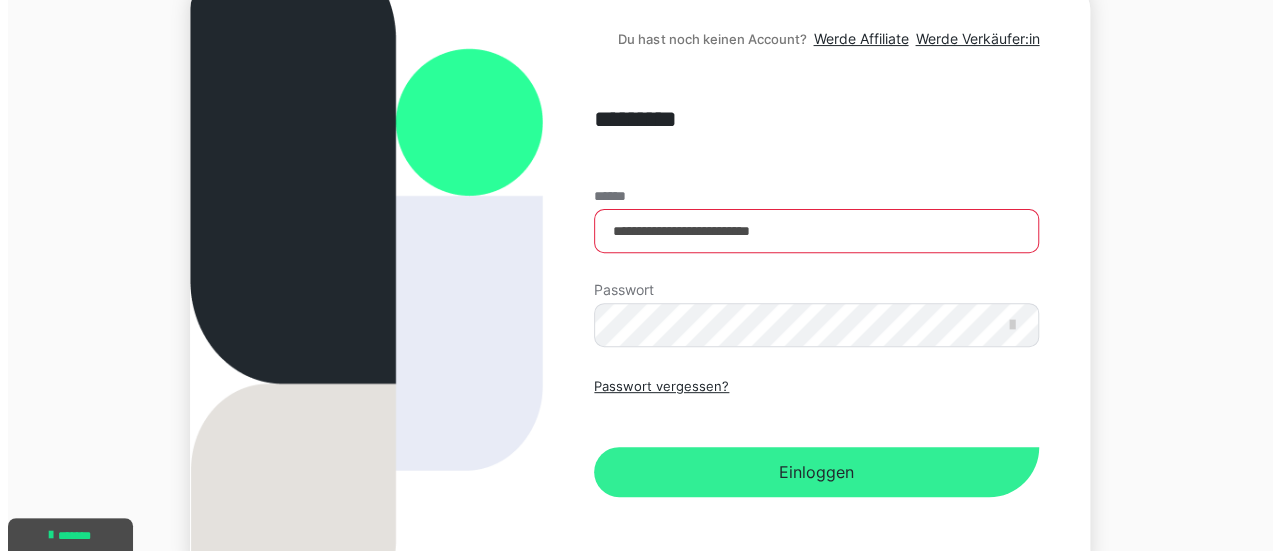 scroll, scrollTop: 0, scrollLeft: 0, axis: both 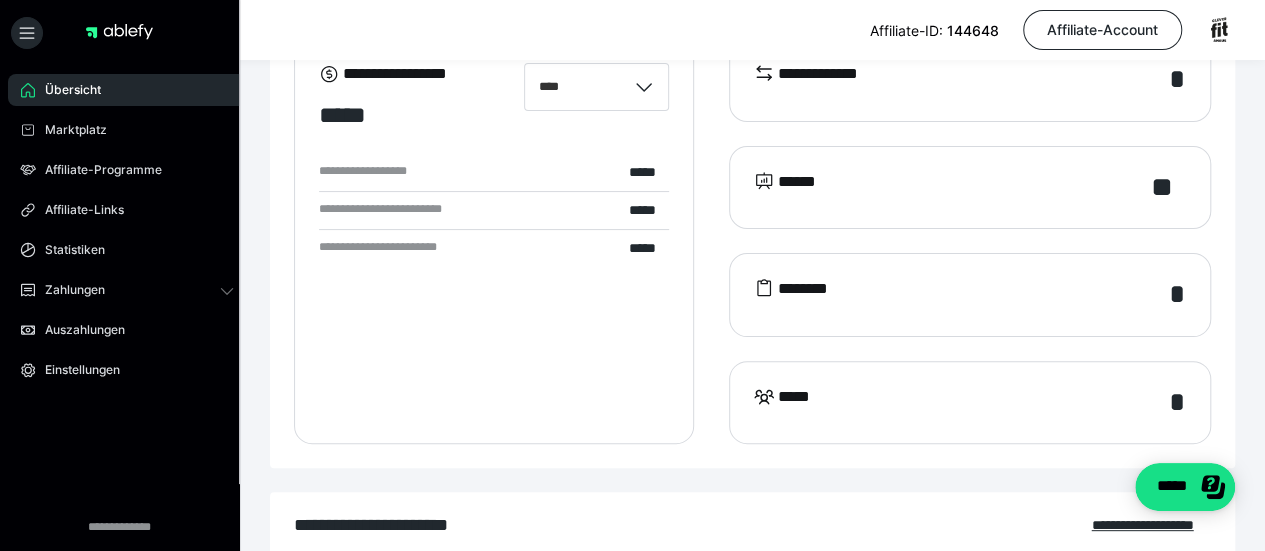 click on "********" at bounding box center [799, 295] 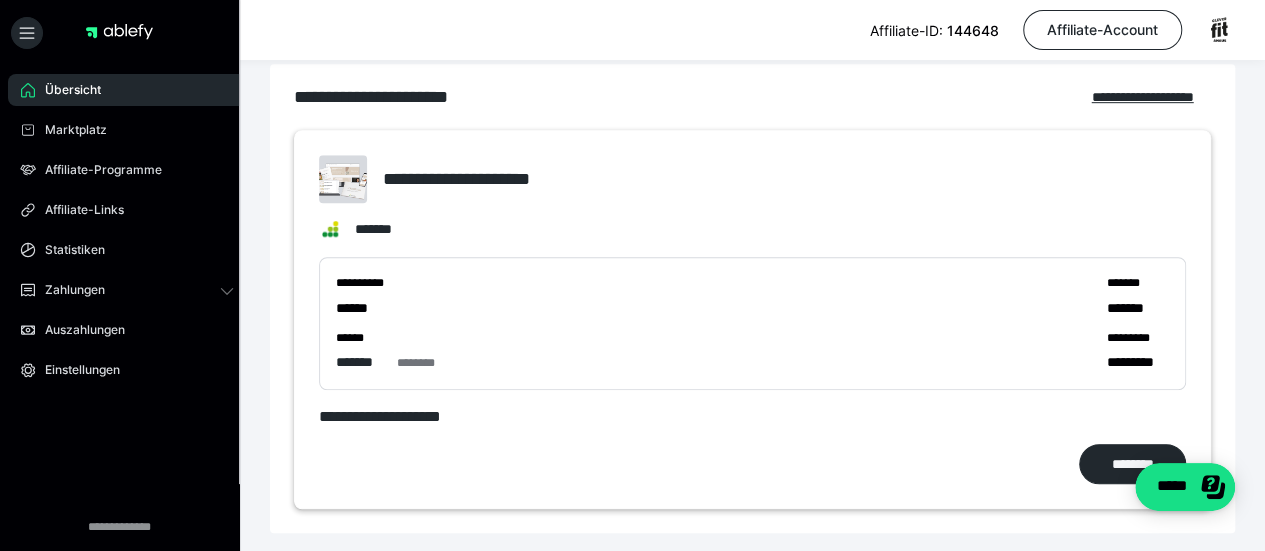 scroll, scrollTop: 544, scrollLeft: 0, axis: vertical 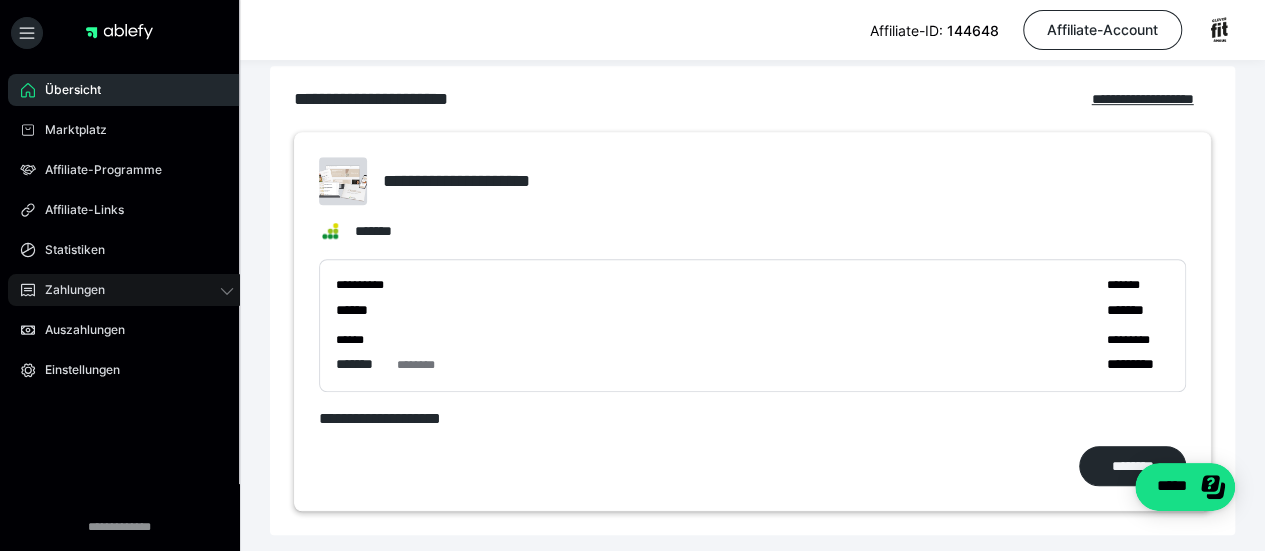 click on "Zahlungen" at bounding box center (127, 290) 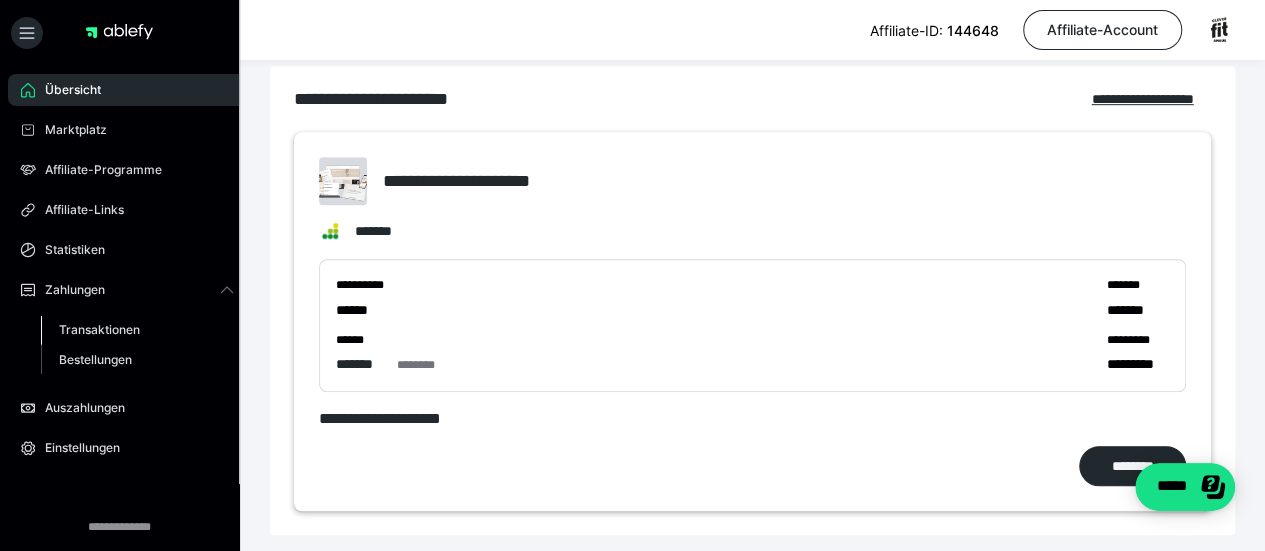 click on "Transaktionen" at bounding box center (99, 329) 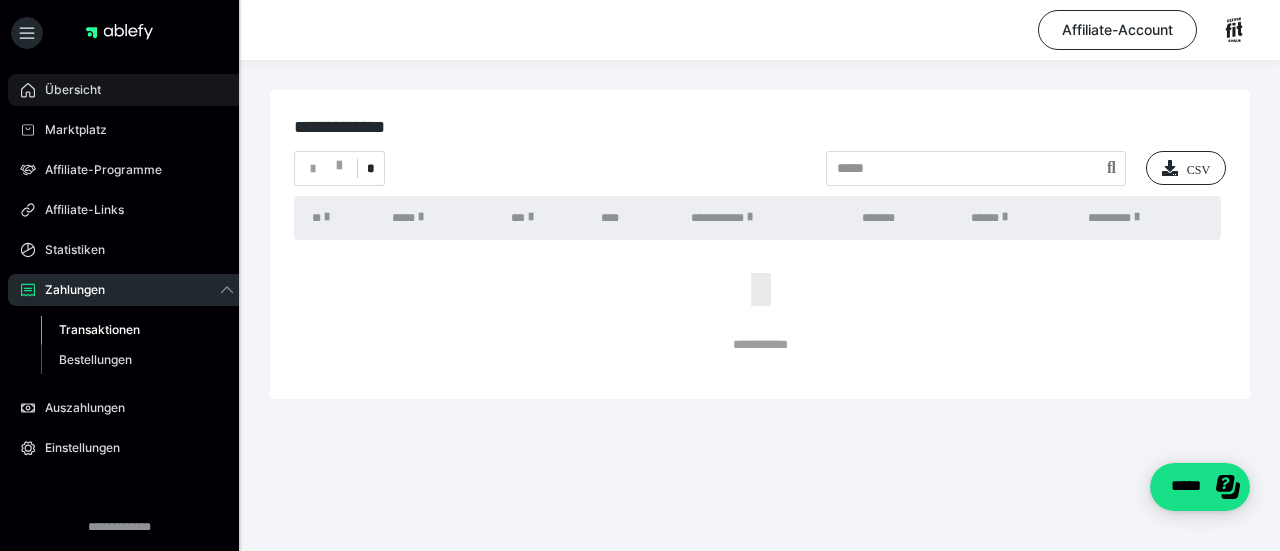 click on "Übersicht" at bounding box center [66, 90] 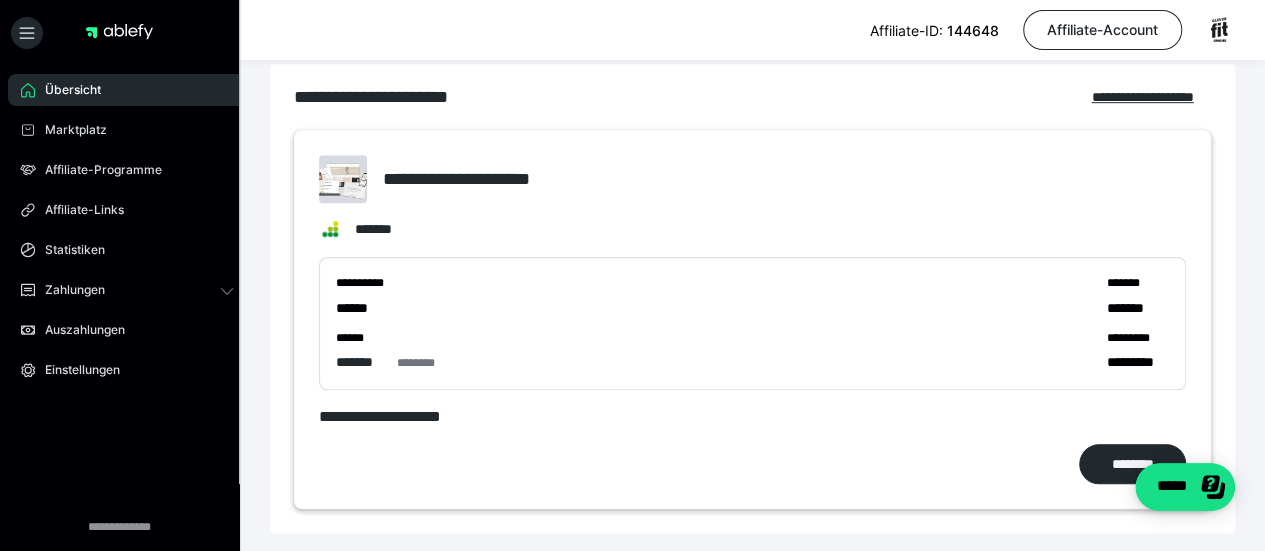 scroll, scrollTop: 544, scrollLeft: 0, axis: vertical 